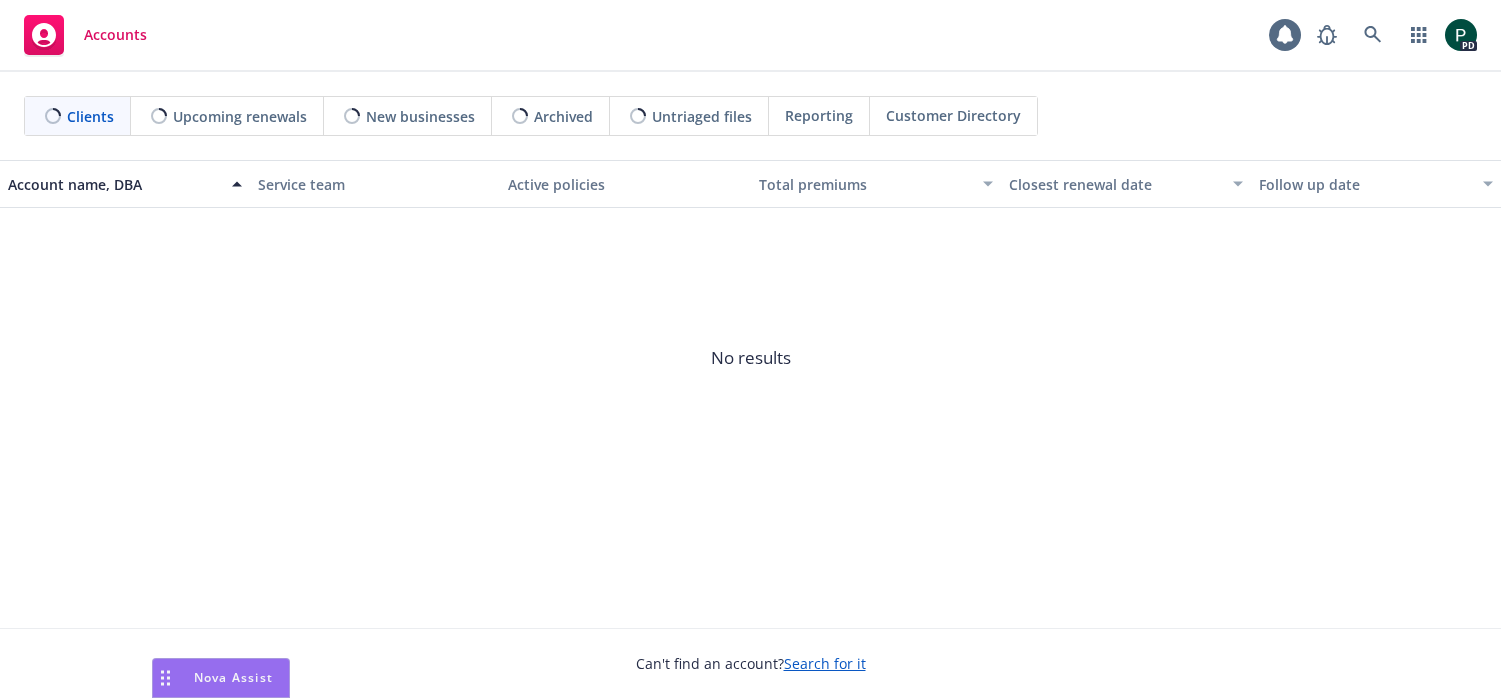 scroll, scrollTop: 0, scrollLeft: 0, axis: both 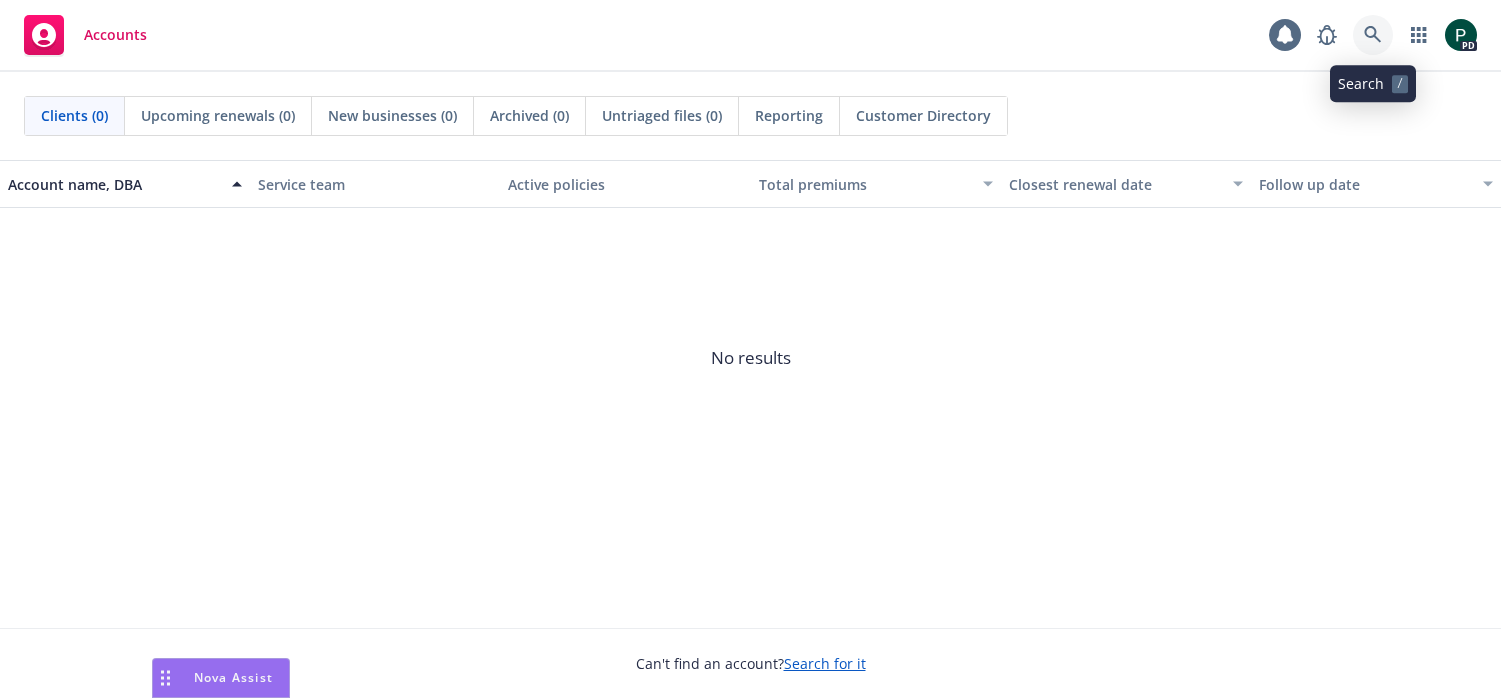 click 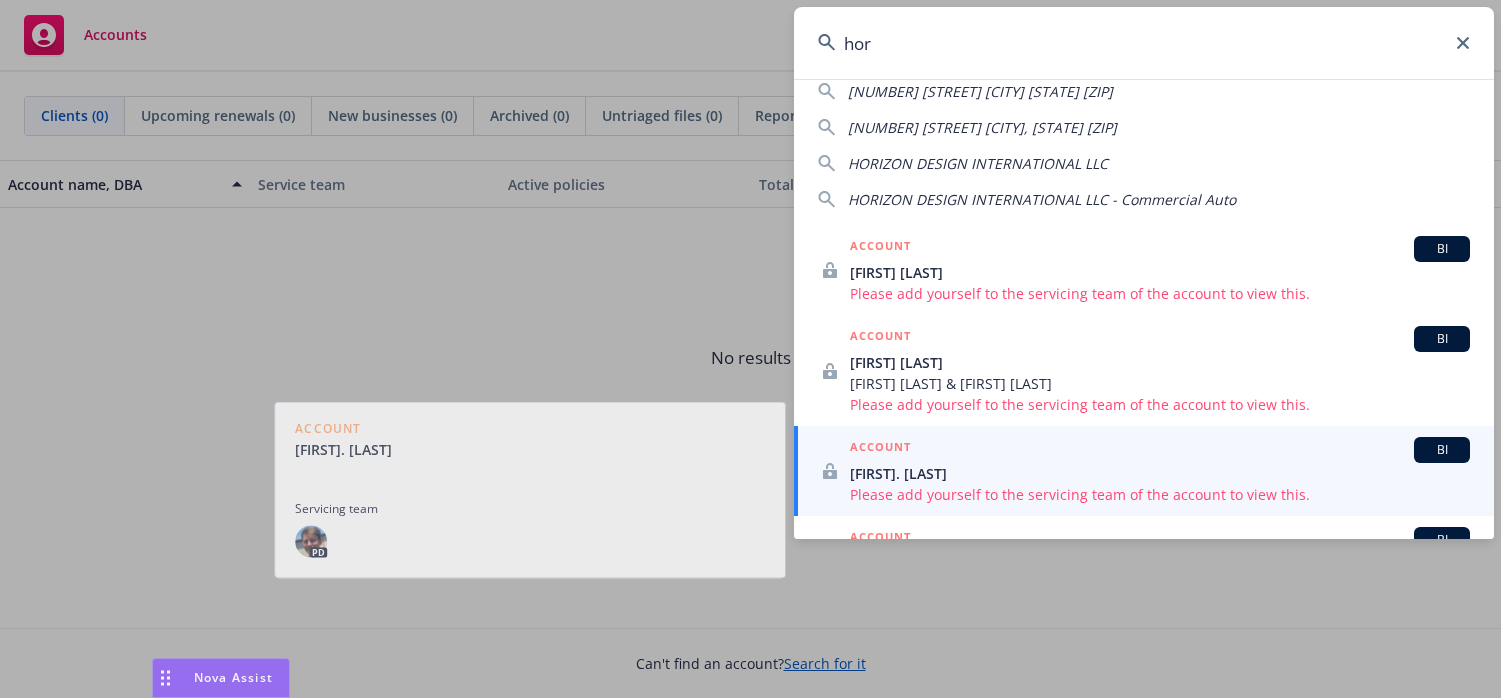 scroll, scrollTop: 0, scrollLeft: 0, axis: both 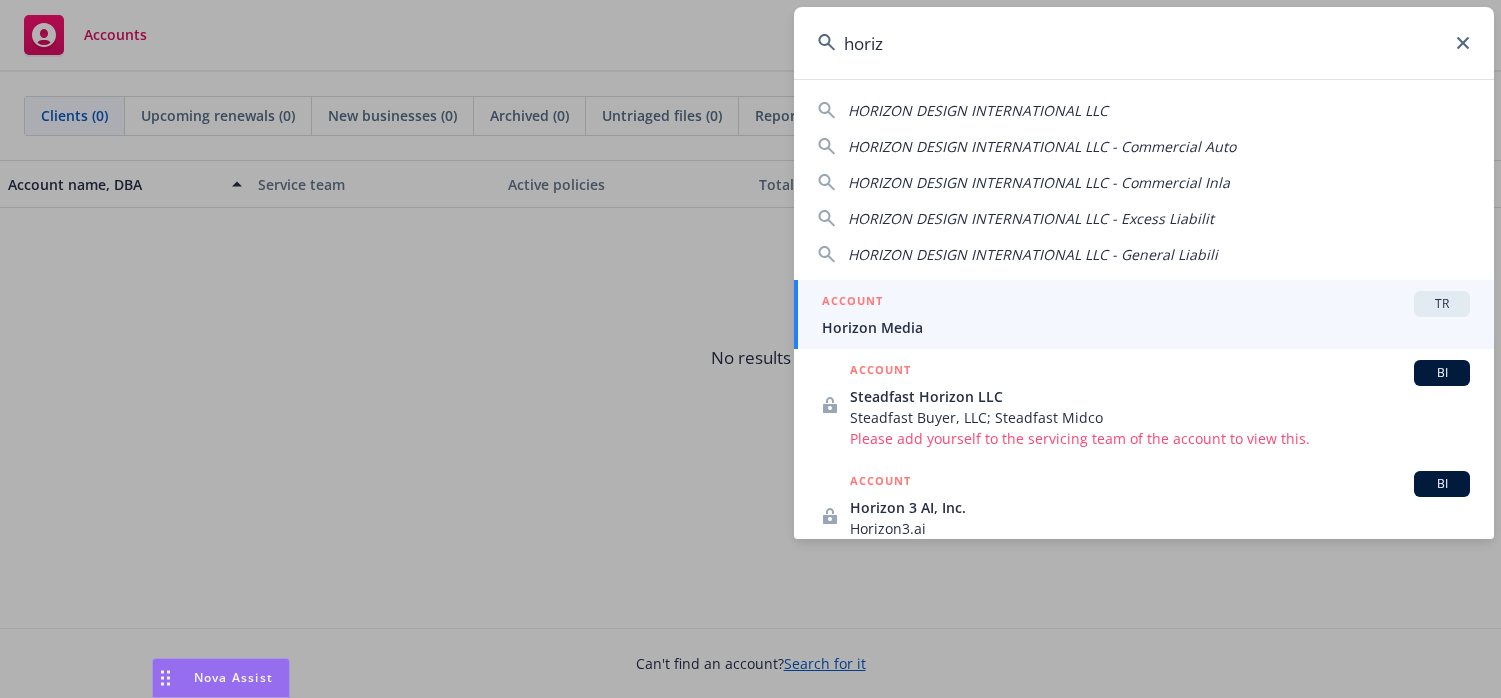 type on "horiz" 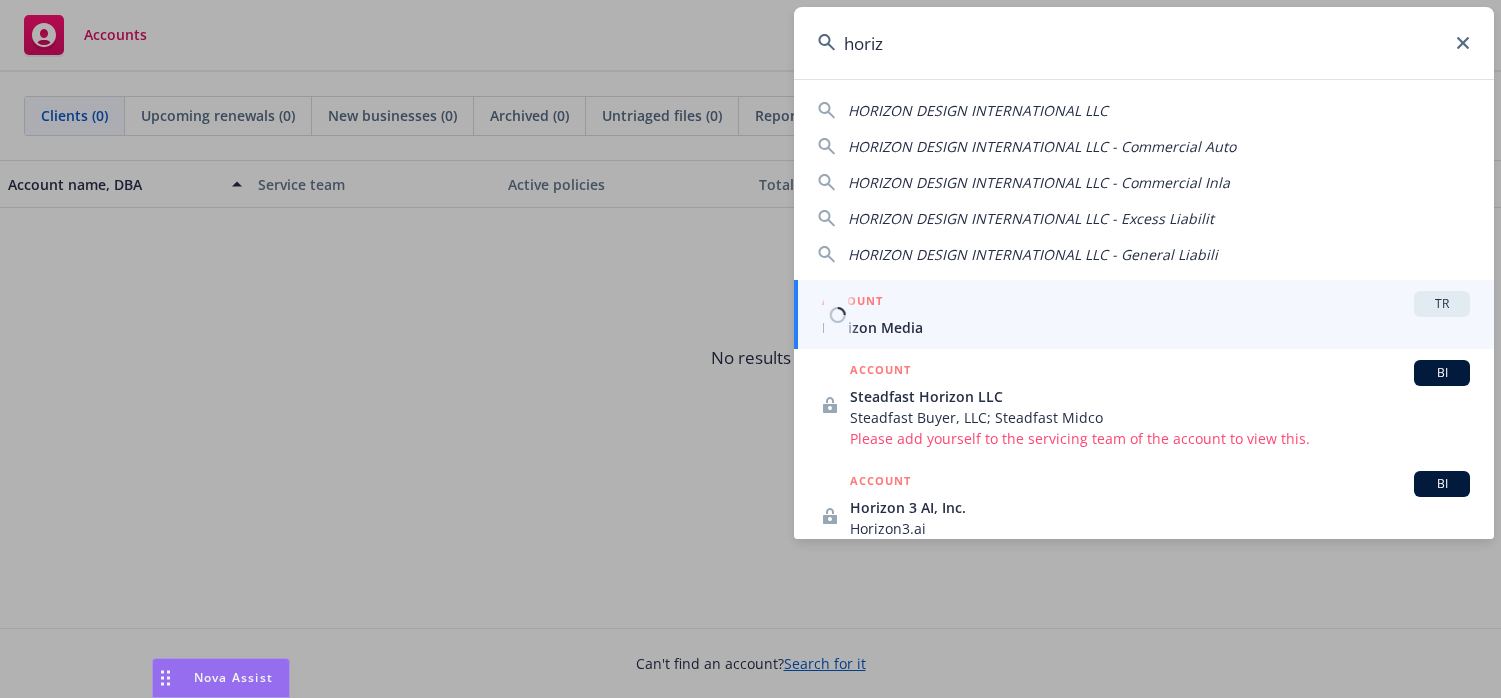 click on "[COMPANY]" at bounding box center [1146, 327] 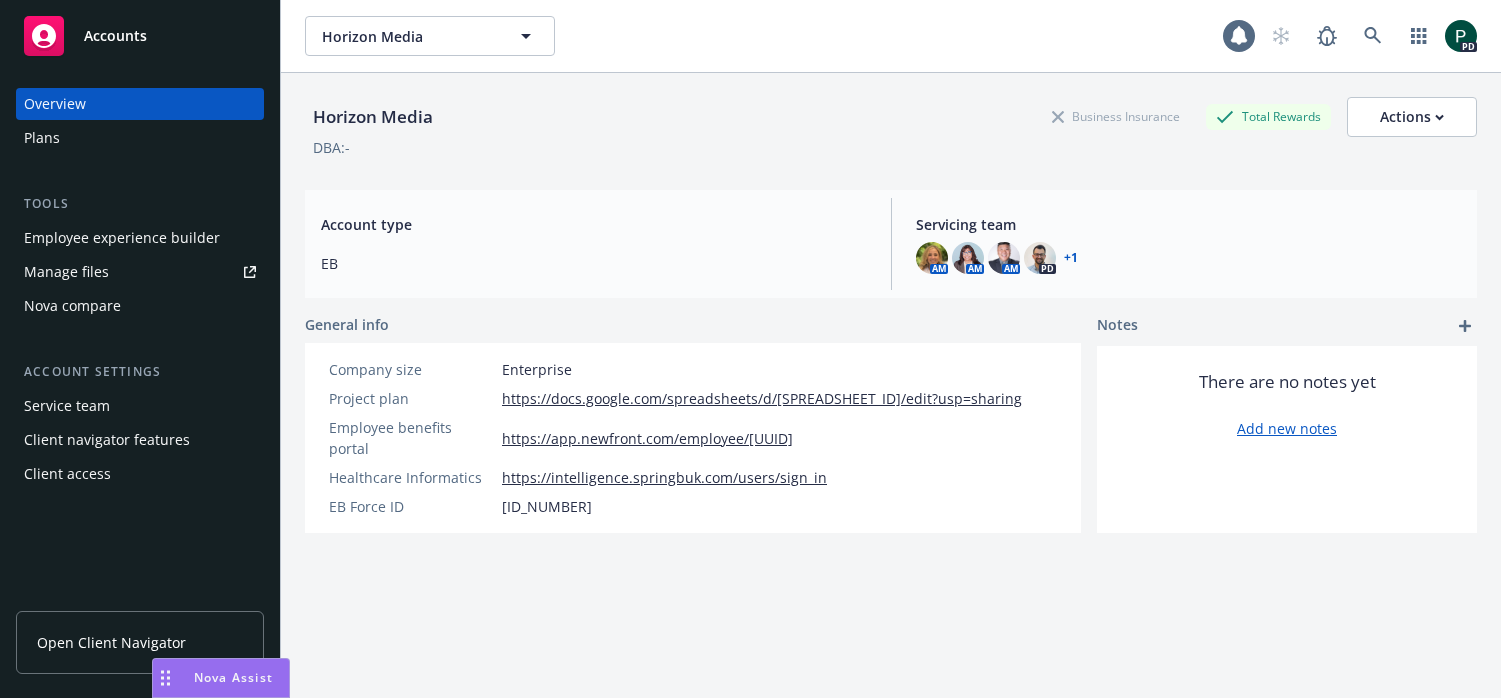 click on "Manage files" at bounding box center [140, 272] 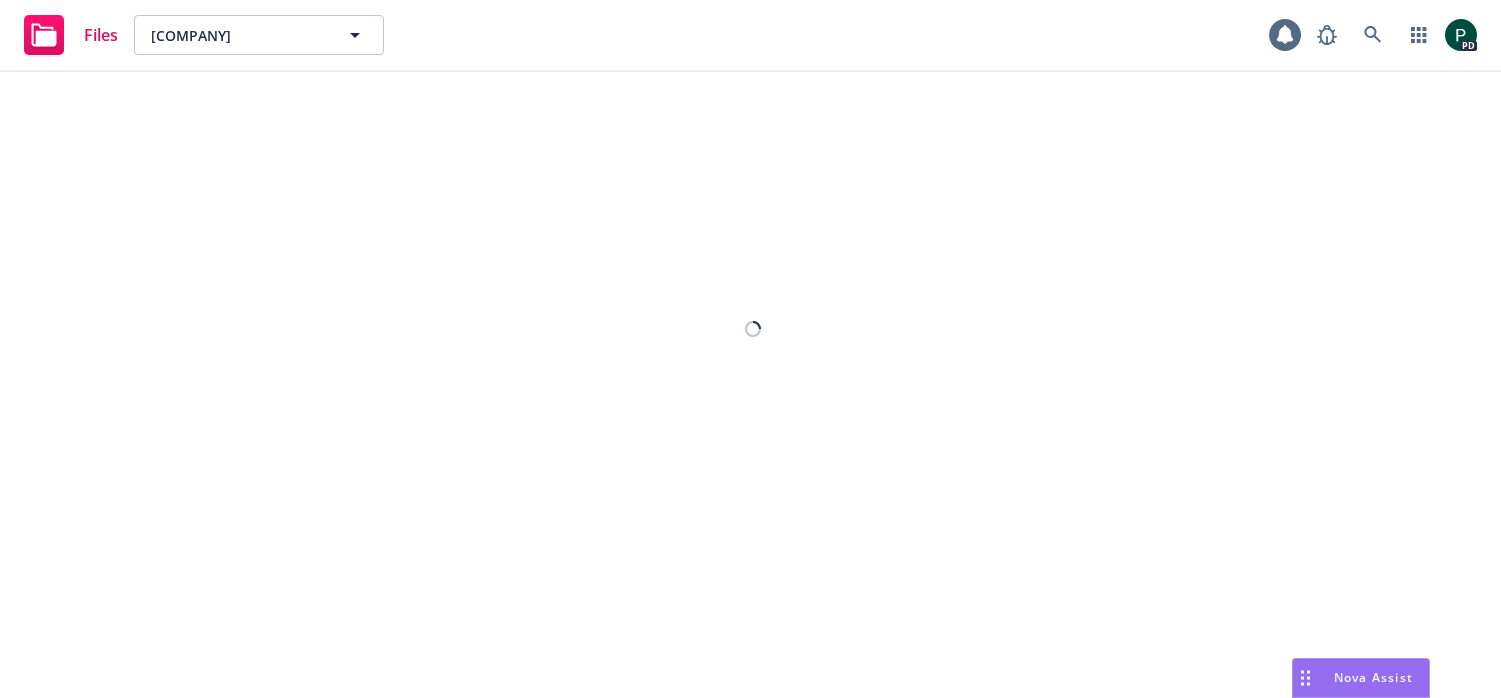 scroll, scrollTop: 0, scrollLeft: 0, axis: both 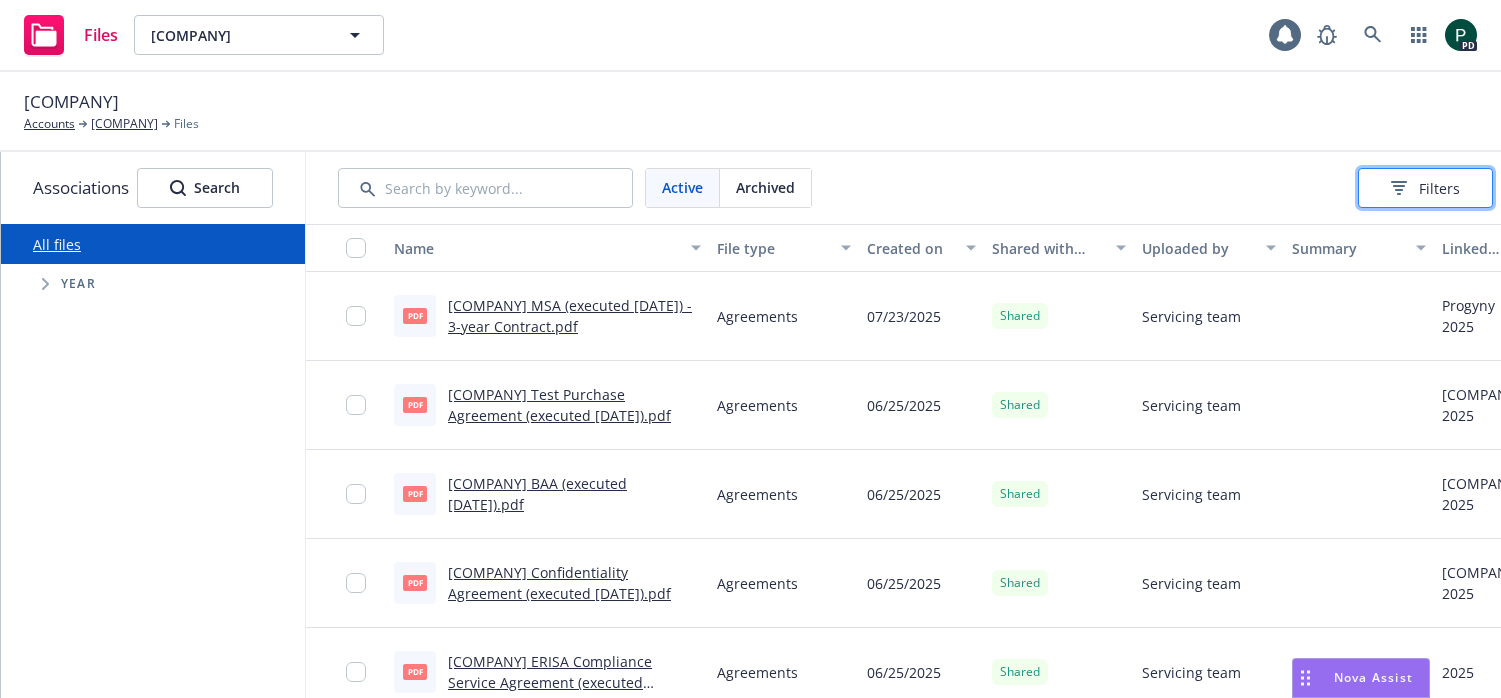 click on "Filters" at bounding box center [1425, 188] 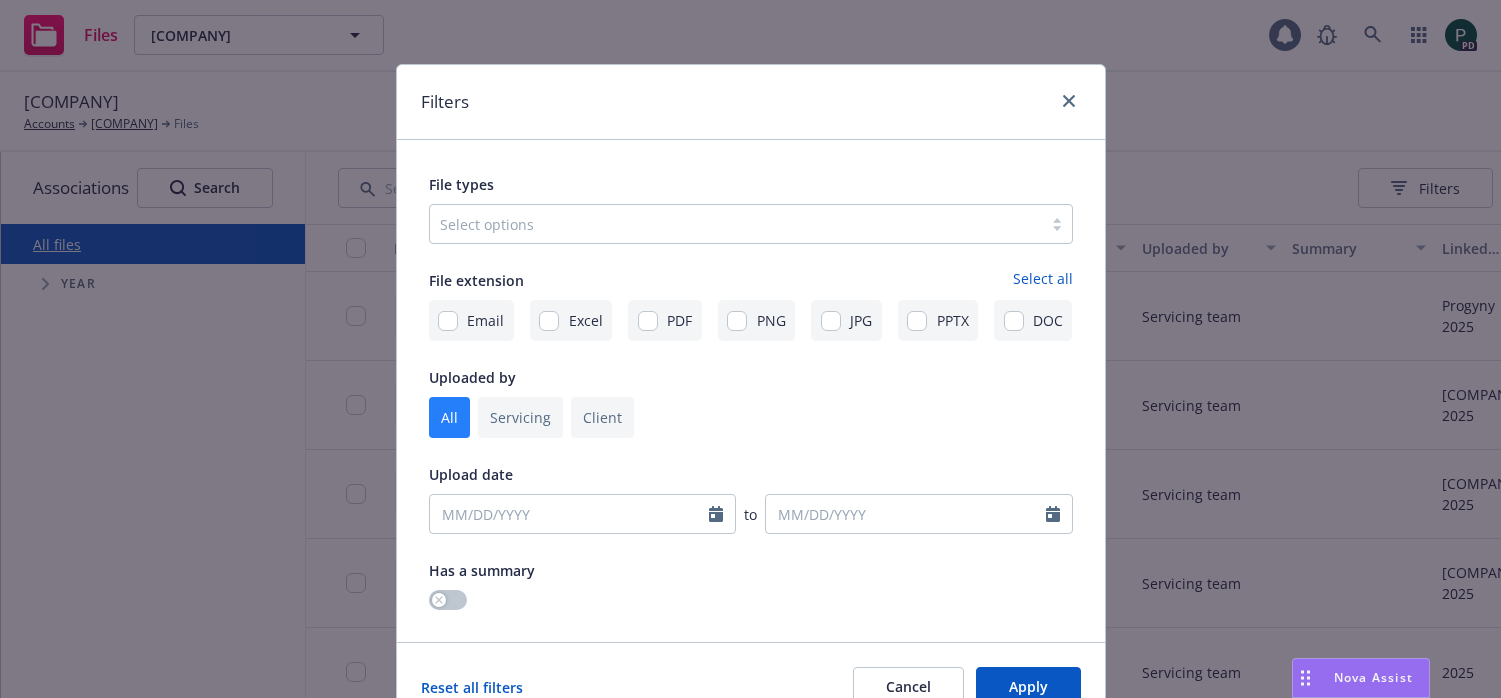 click at bounding box center [736, 224] 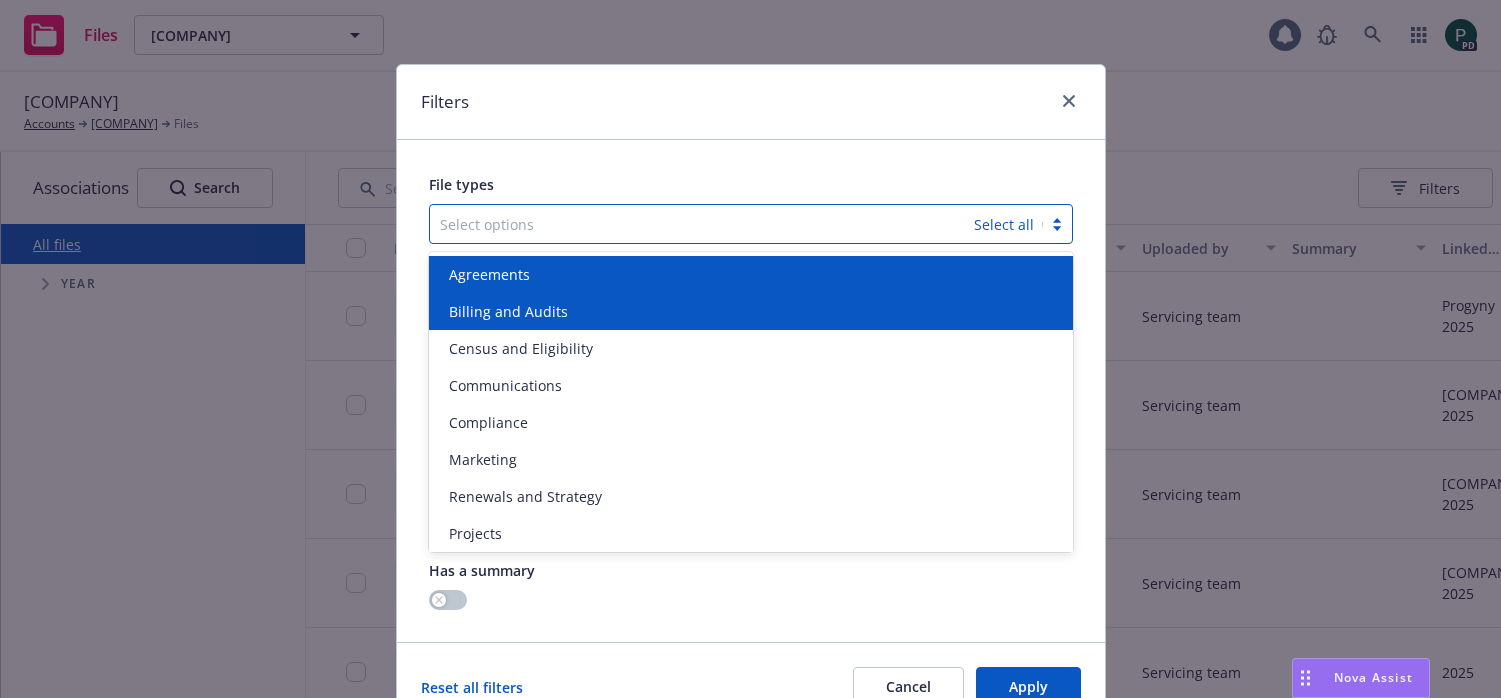 click on "Agreements" at bounding box center (751, 274) 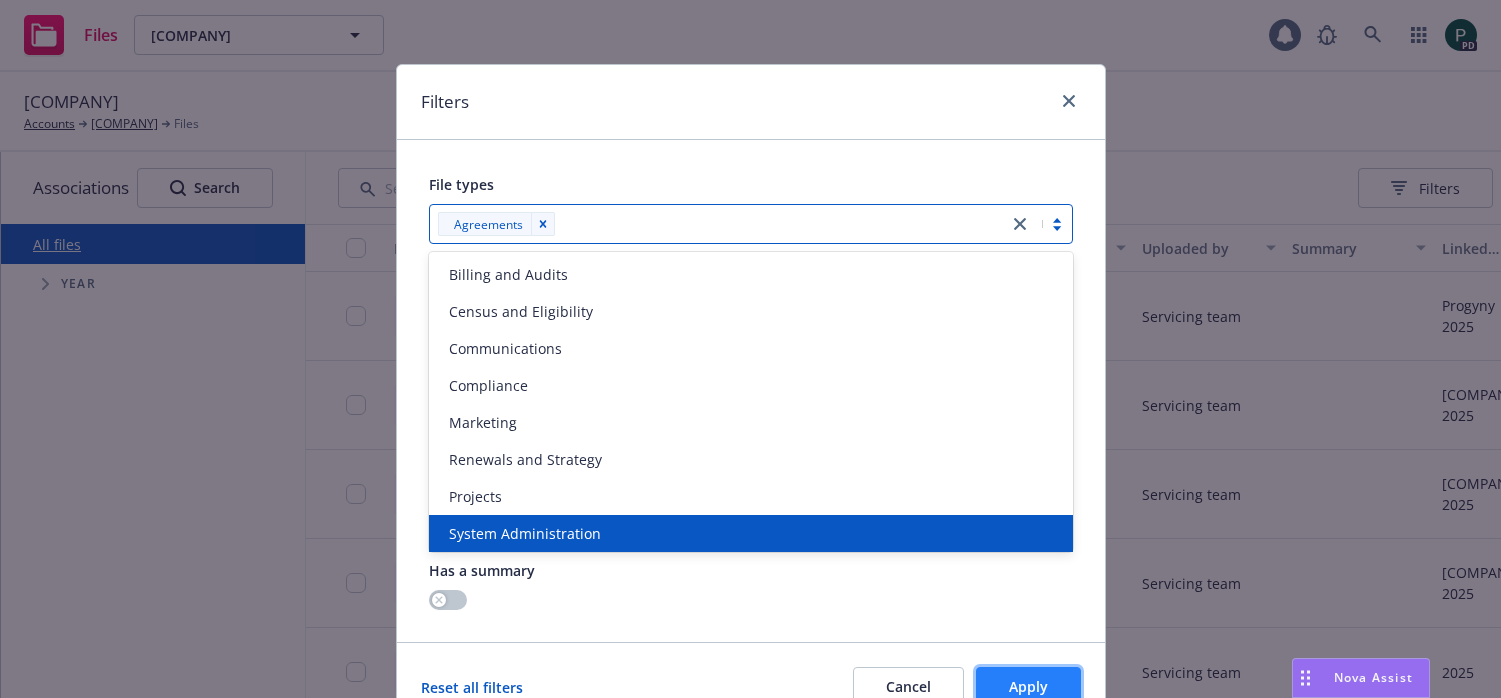 click on "Apply" at bounding box center [1028, 686] 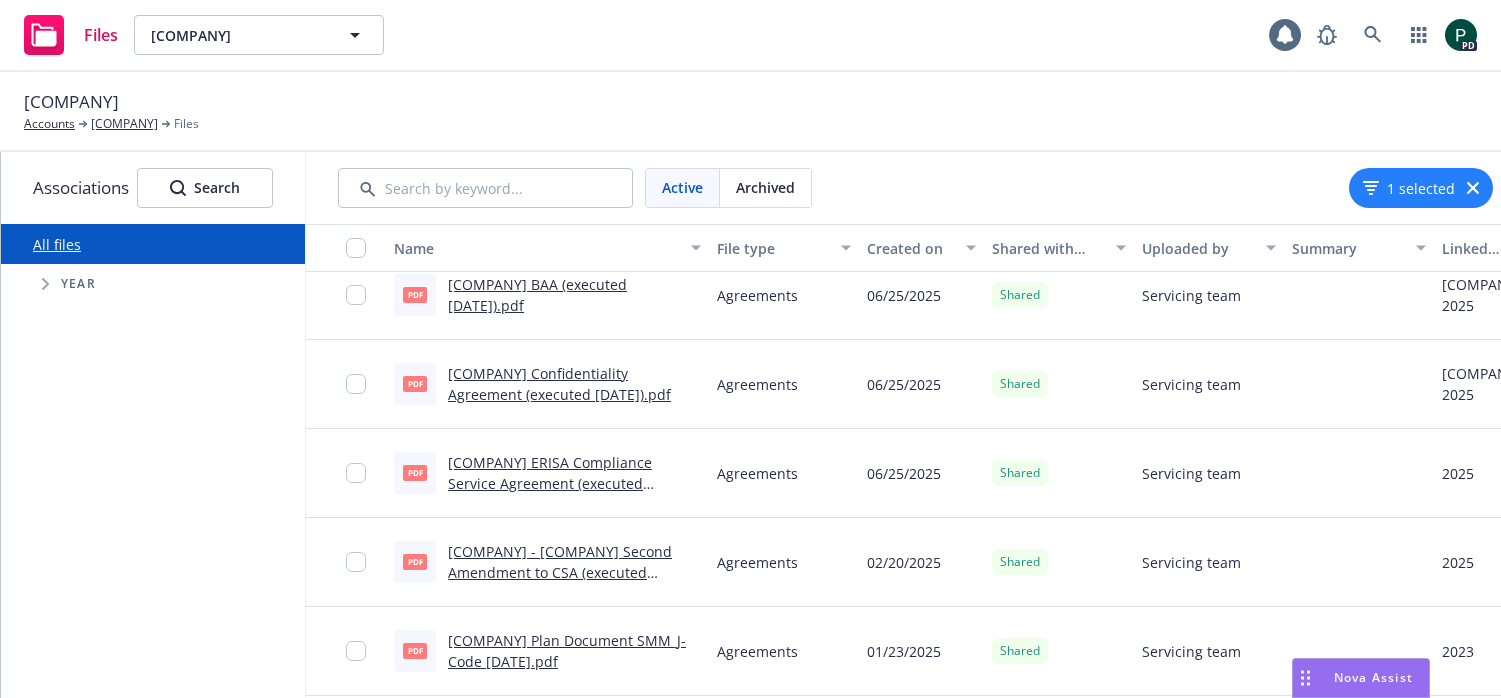 scroll, scrollTop: 210, scrollLeft: 0, axis: vertical 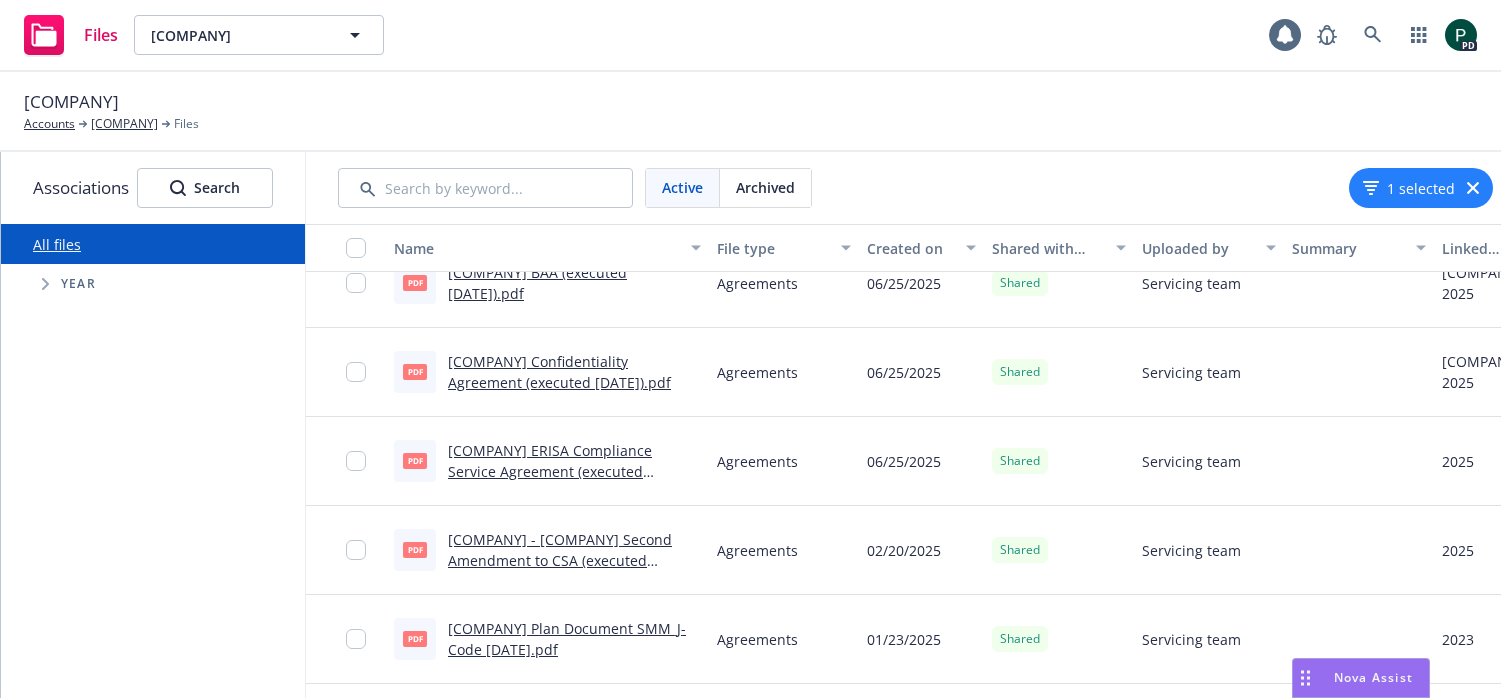 click on "[COMPANY] - [COMPANY] Second Amendment to CSA (executed [DATE]).pdf" at bounding box center [560, 560] 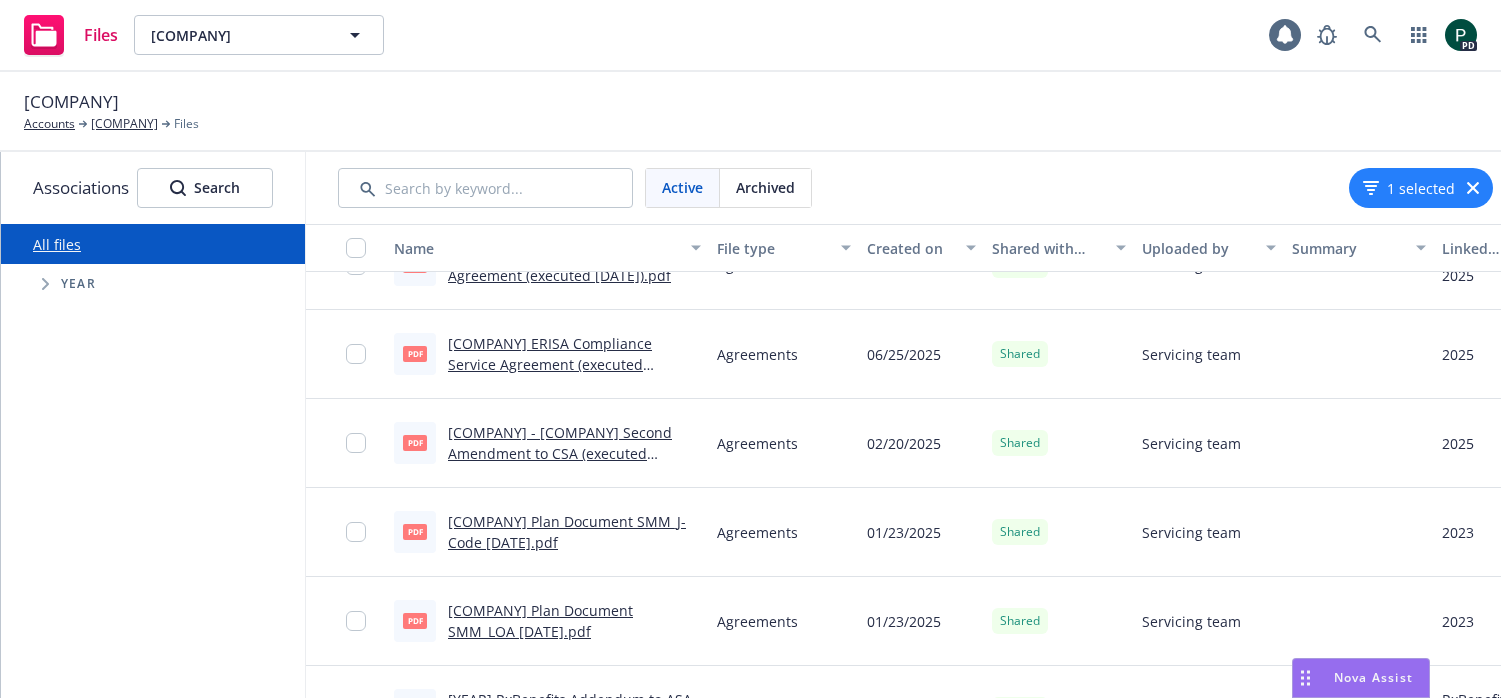scroll, scrollTop: 328, scrollLeft: 0, axis: vertical 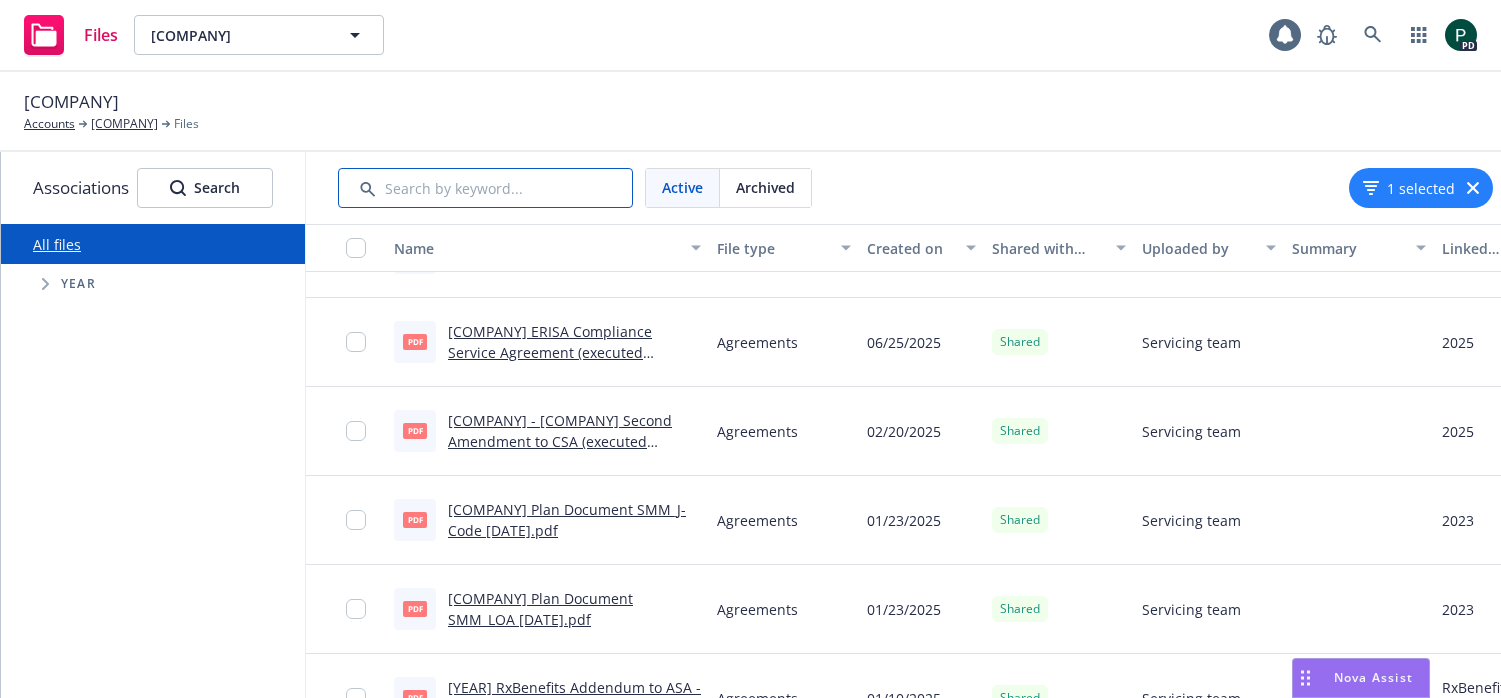 click at bounding box center [485, 188] 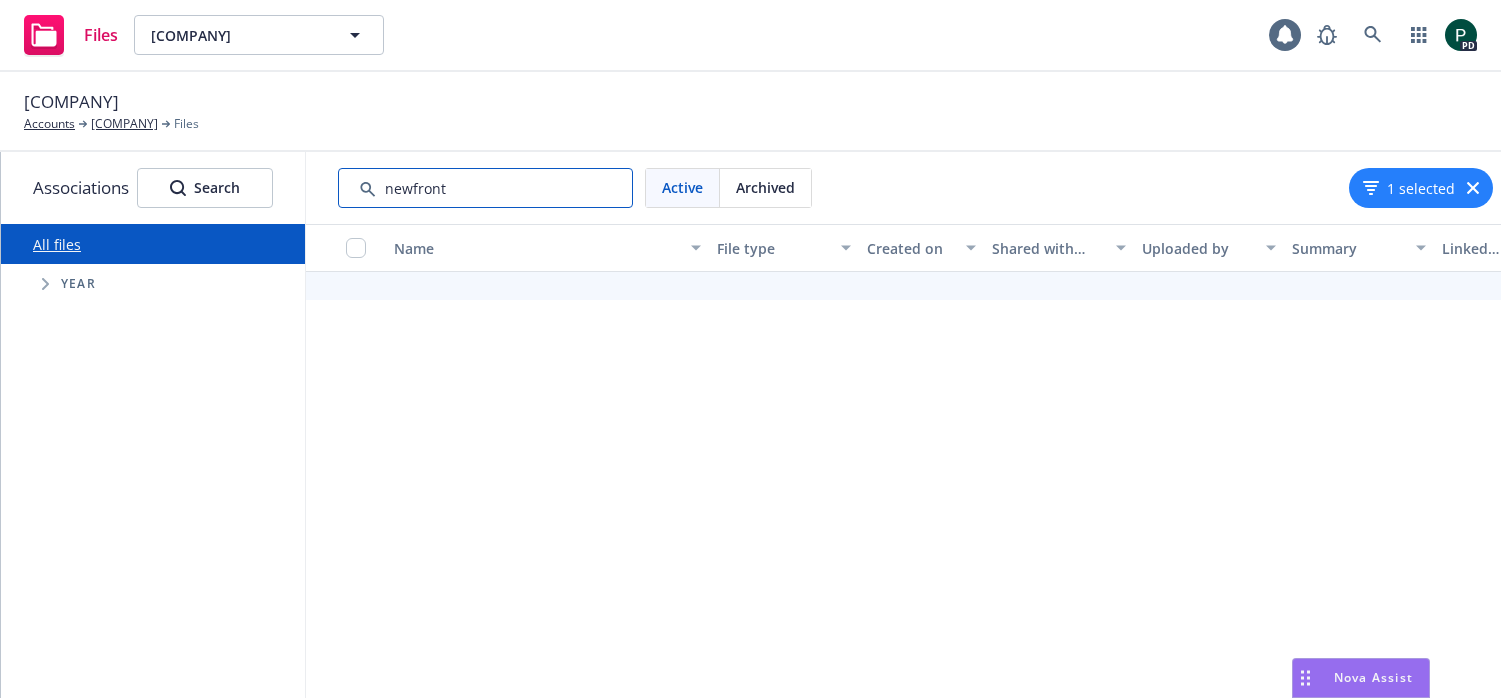 type on "newfront" 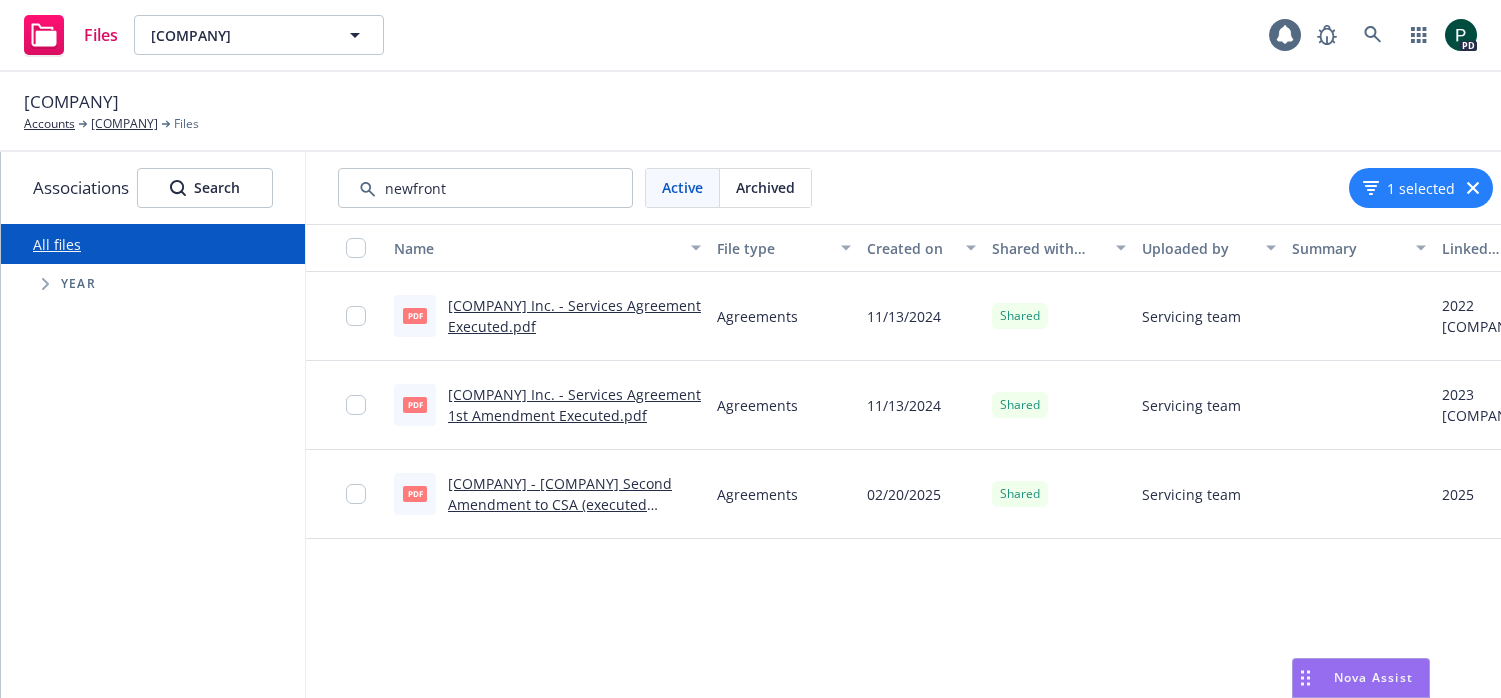 click on "[COMPANY] Inc. - Services Agreement Executed.pdf" at bounding box center (574, 316) 